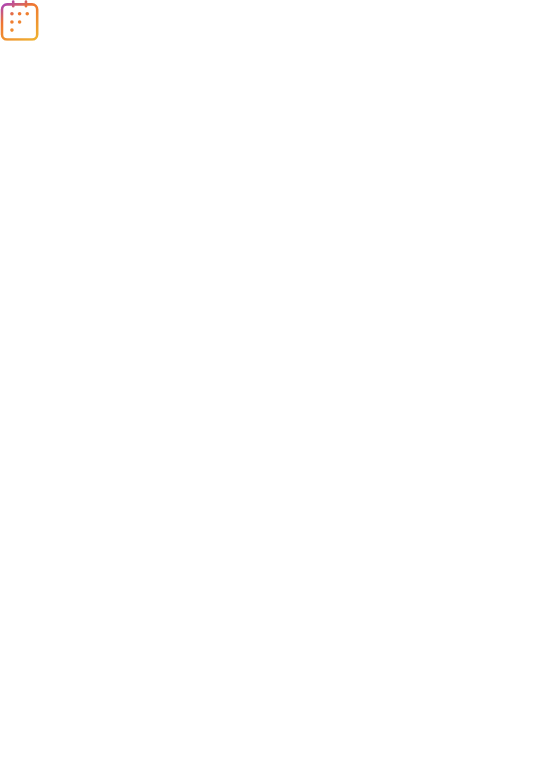 scroll, scrollTop: 0, scrollLeft: 0, axis: both 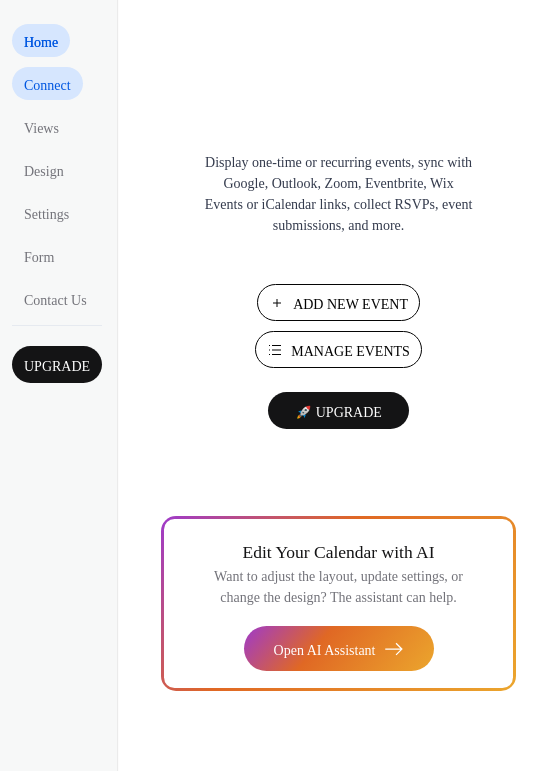 click on "Connect" at bounding box center [47, 85] 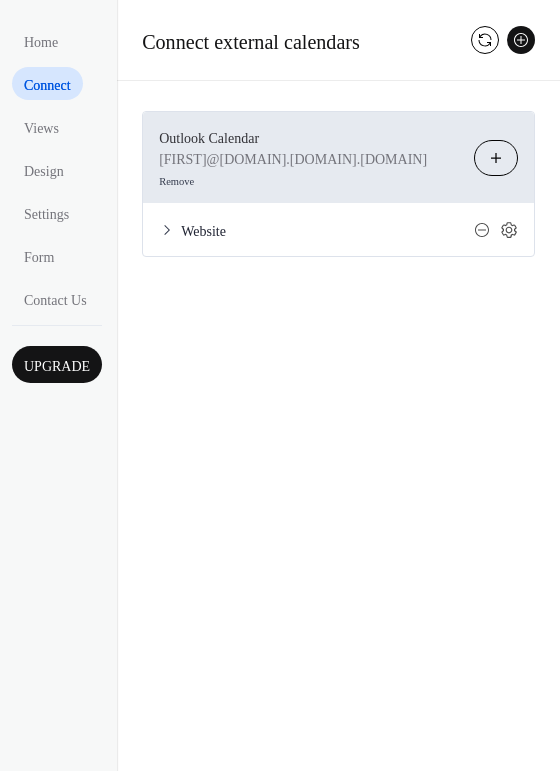 click 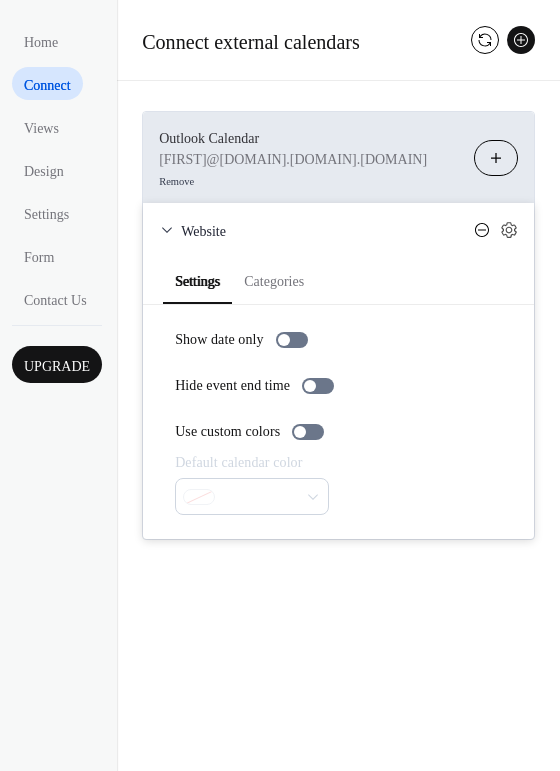 click 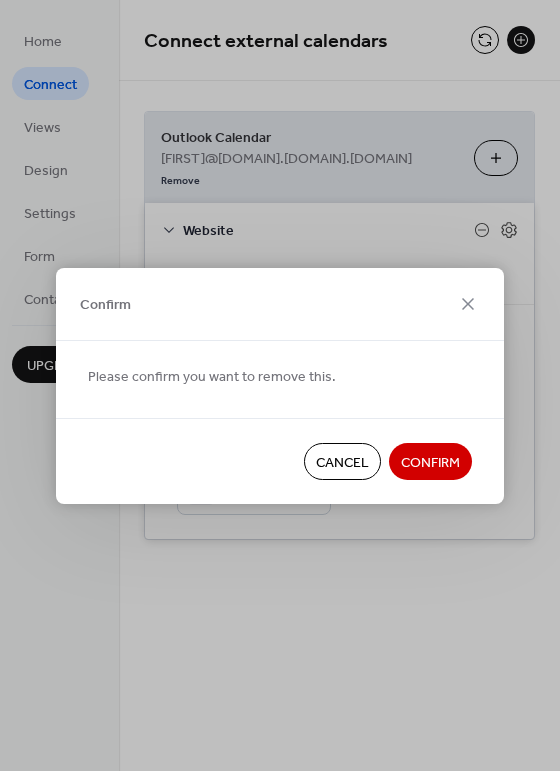 click on "Confirm" at bounding box center [430, 462] 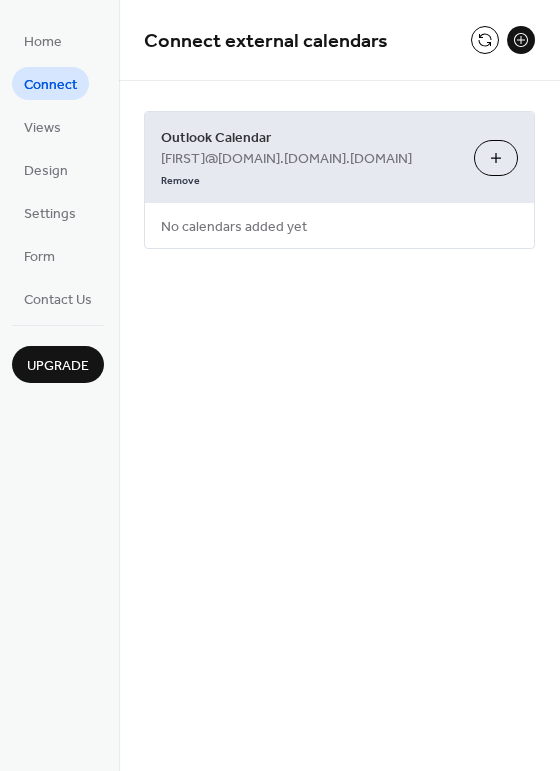 click on "Choose Calendars" at bounding box center [496, 158] 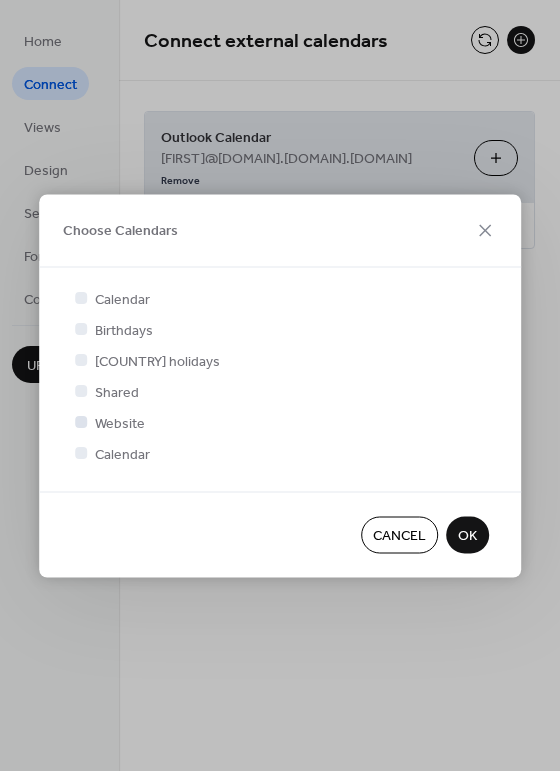 scroll, scrollTop: 5, scrollLeft: 0, axis: vertical 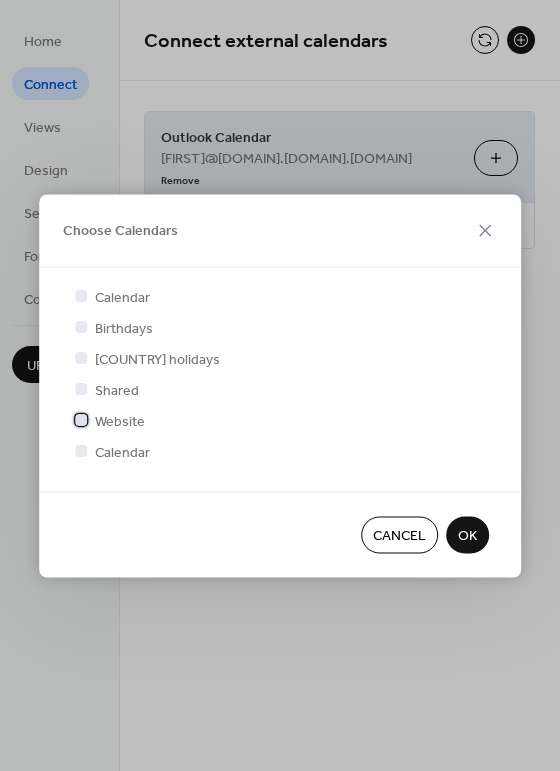 click on "Website" at bounding box center (120, 422) 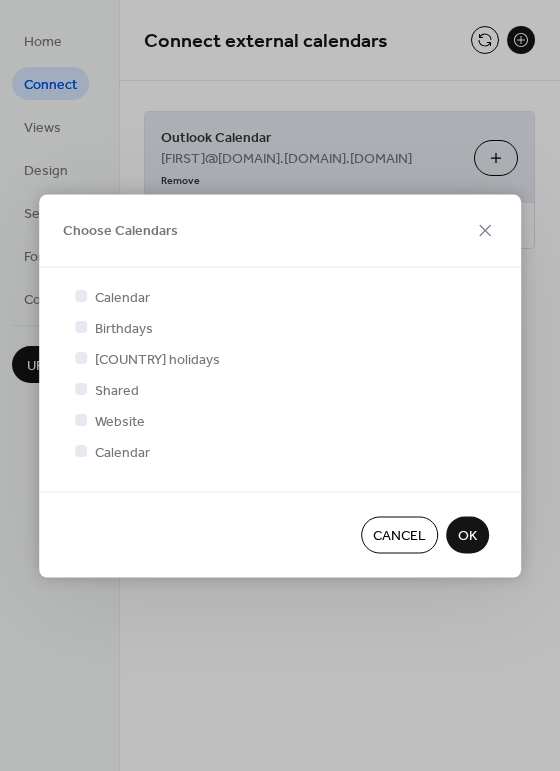 click on "OK" at bounding box center [467, 536] 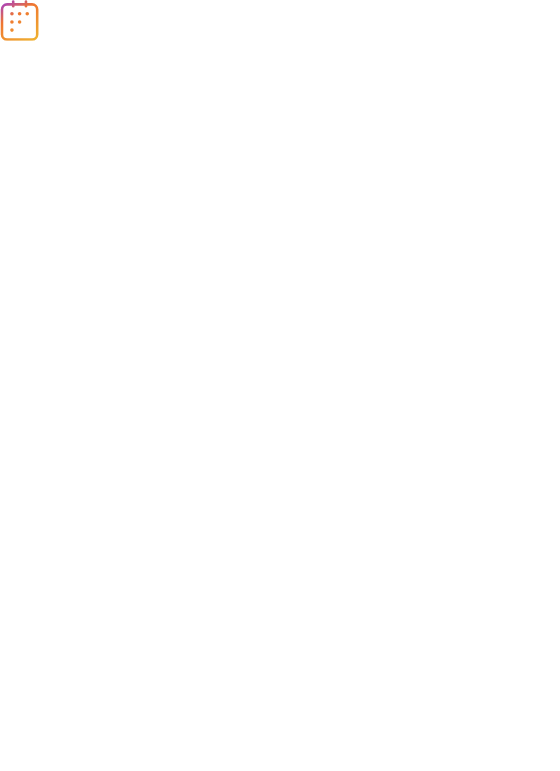 scroll, scrollTop: 0, scrollLeft: 0, axis: both 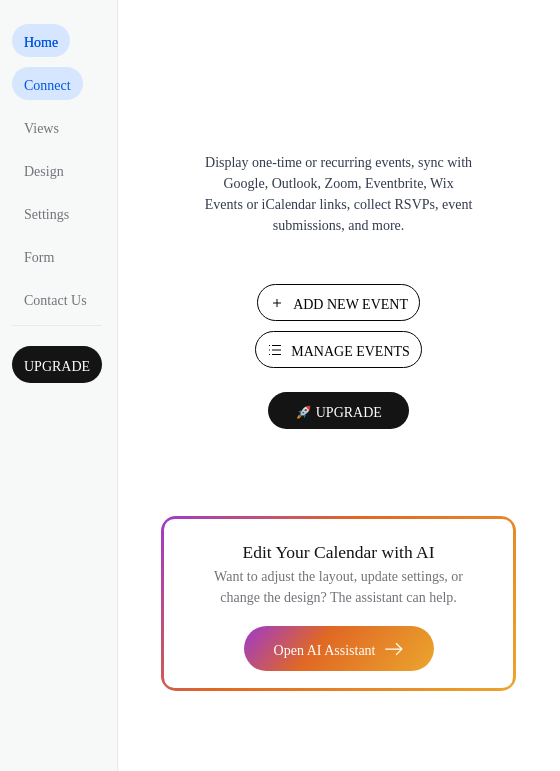 click on "Connect" at bounding box center [47, 85] 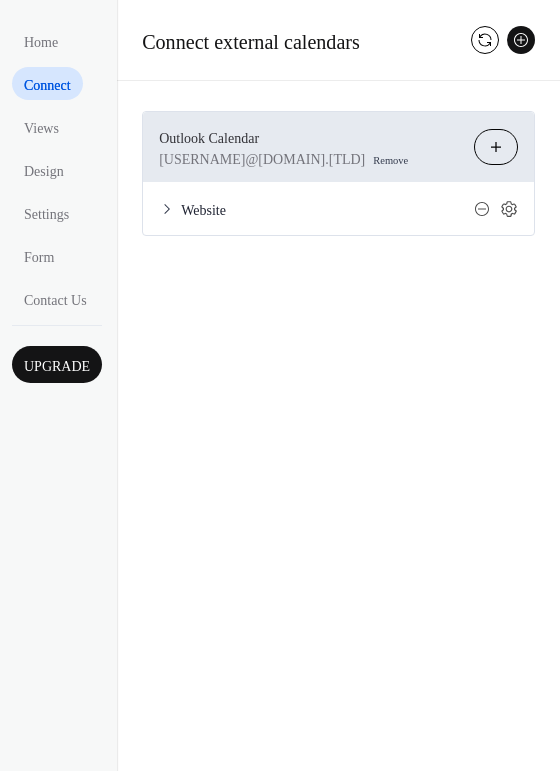 click on "Website" at bounding box center (327, 210) 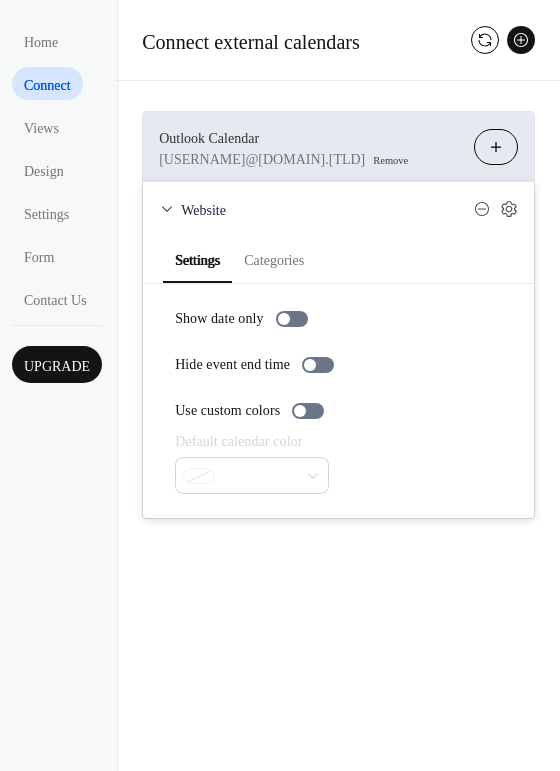 click on "Choose Calendars" at bounding box center [496, 147] 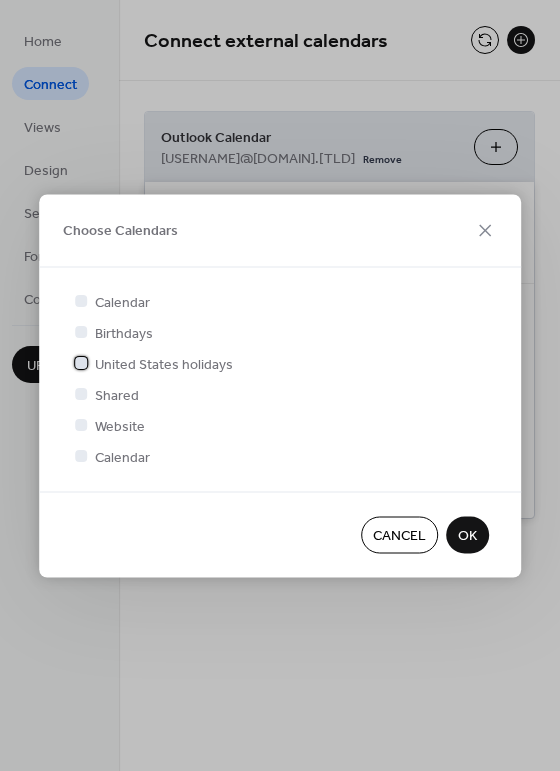 click on "[COUNTRY] holidays" at bounding box center [164, 365] 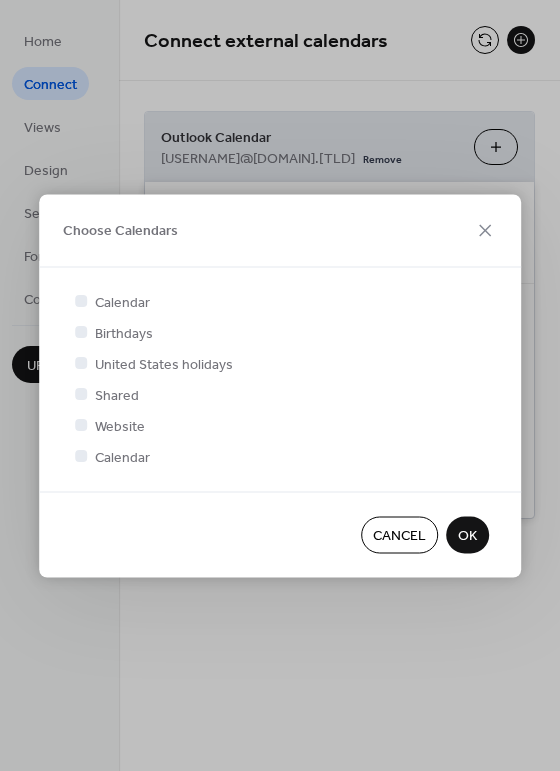 click on "OK" at bounding box center (467, 536) 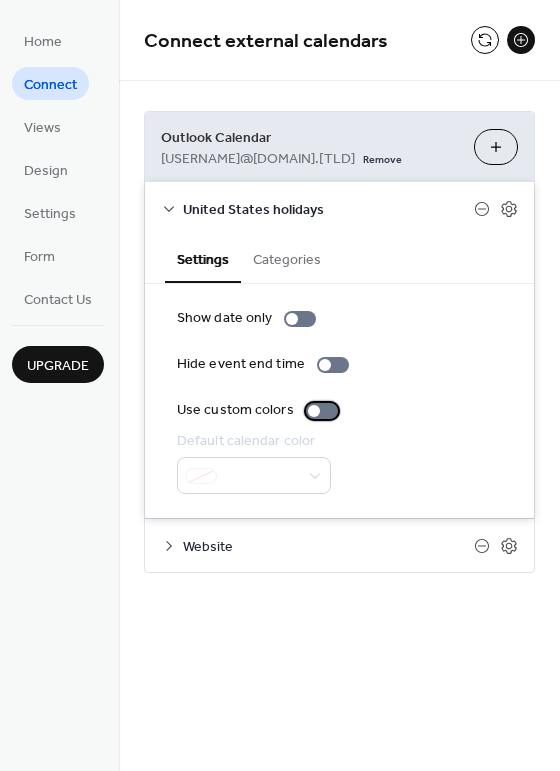 click at bounding box center (314, 411) 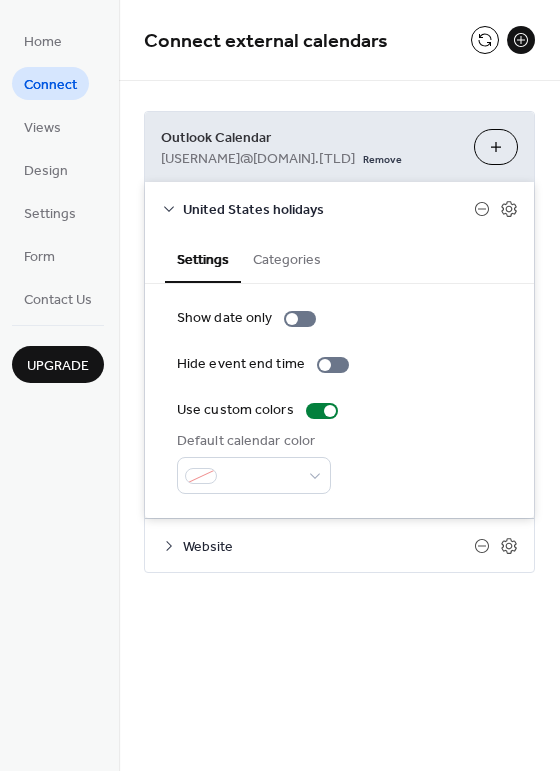 click on "Website" at bounding box center (339, 545) 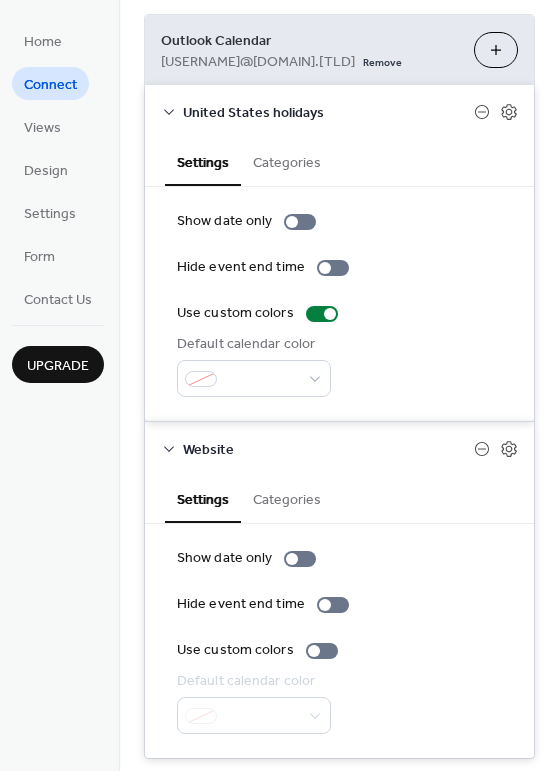 scroll, scrollTop: 143, scrollLeft: 0, axis: vertical 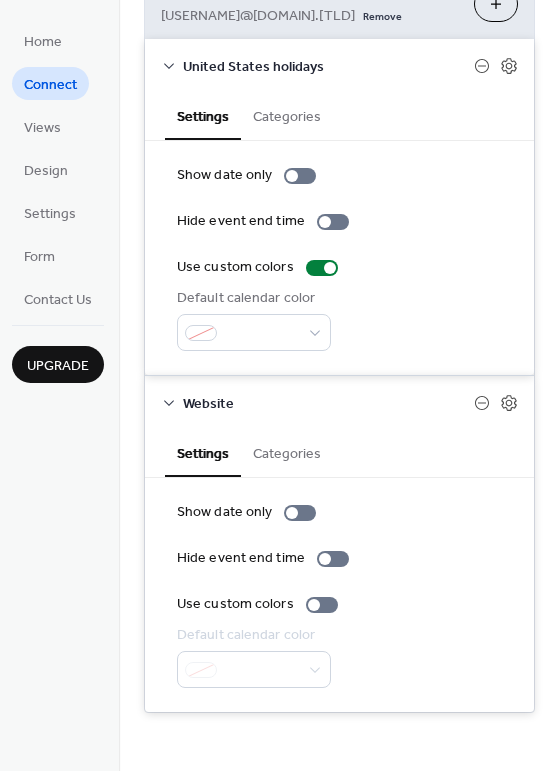 click on "Categories" at bounding box center (287, 452) 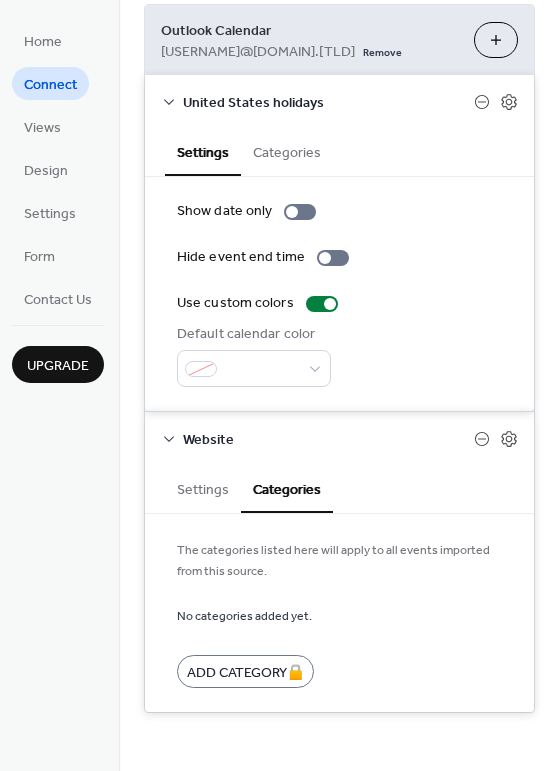 click on "Settings" at bounding box center [203, 488] 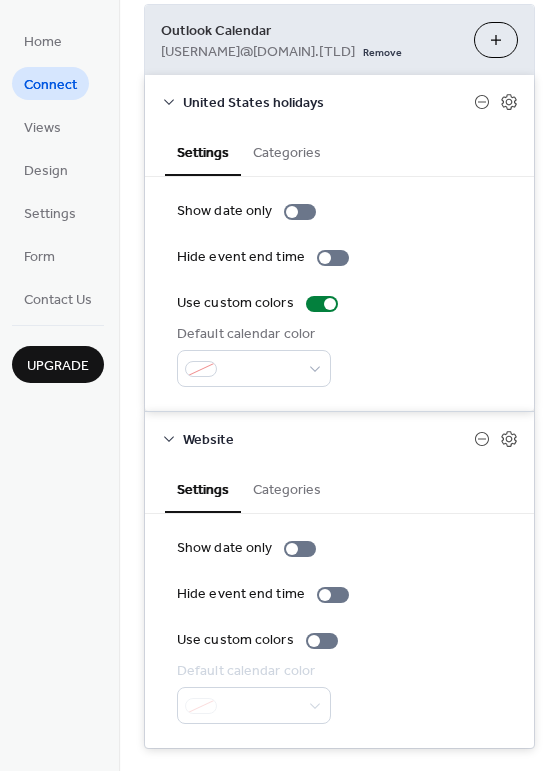 click 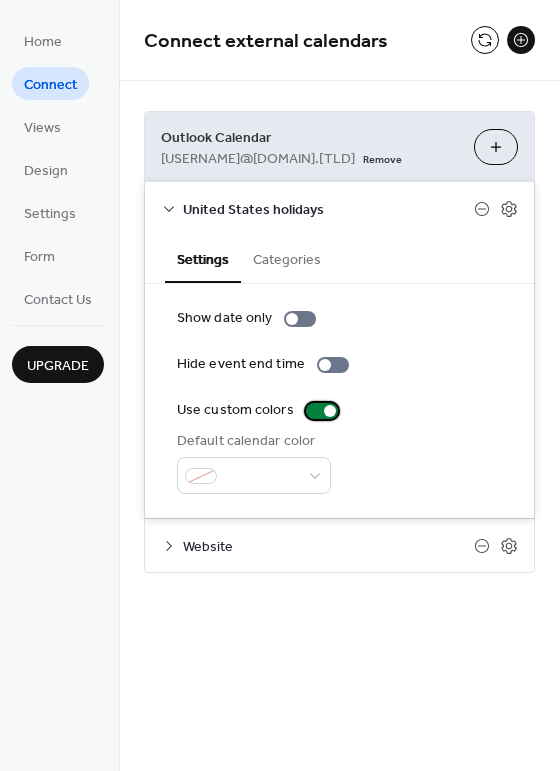 click at bounding box center (330, 411) 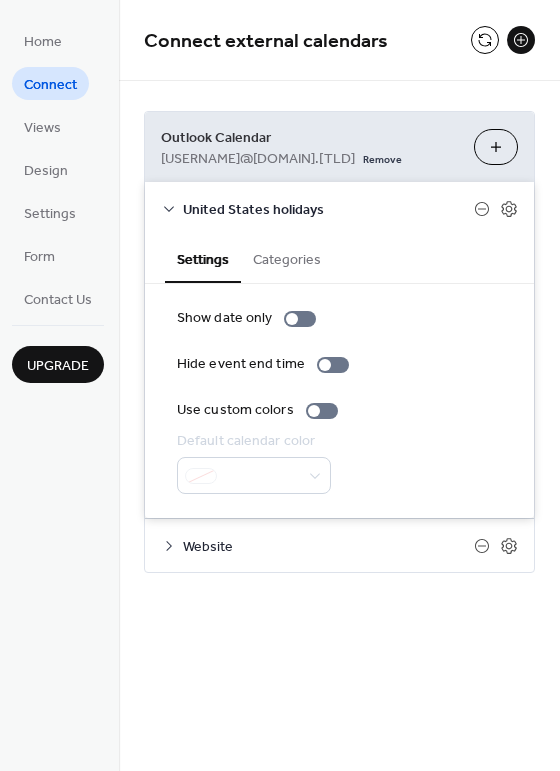 click on "Website" at bounding box center (339, 545) 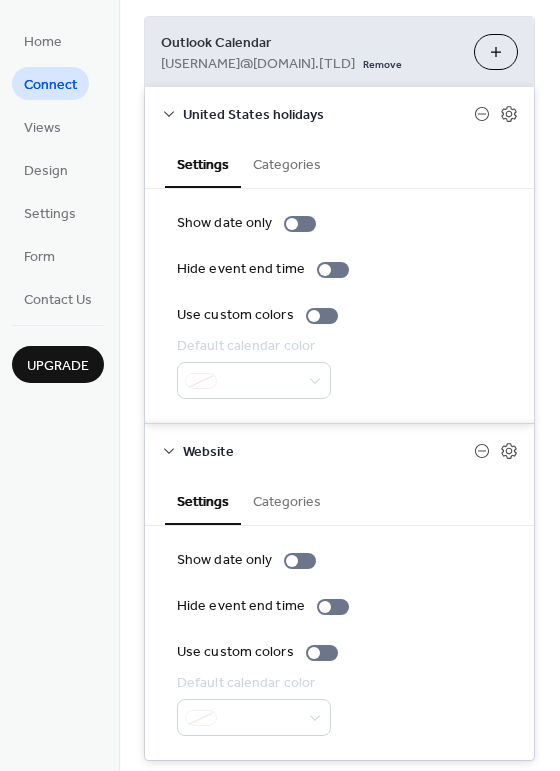 scroll, scrollTop: 99, scrollLeft: 0, axis: vertical 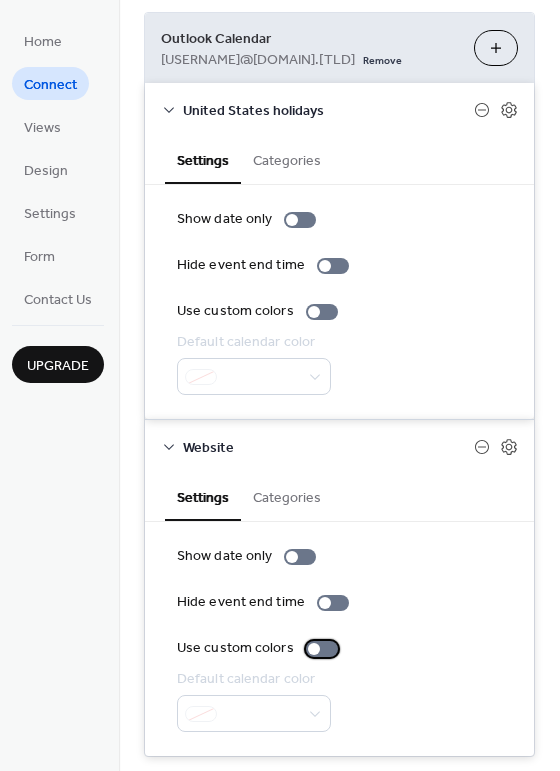 click at bounding box center (322, 649) 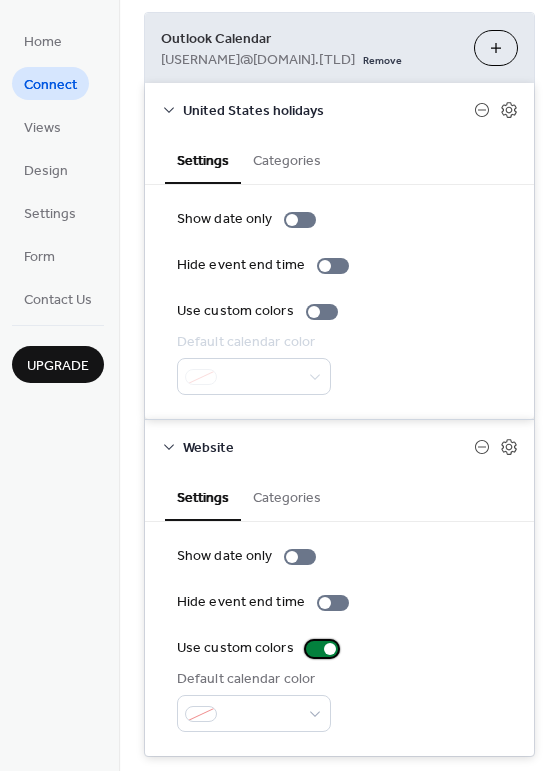 click at bounding box center [322, 649] 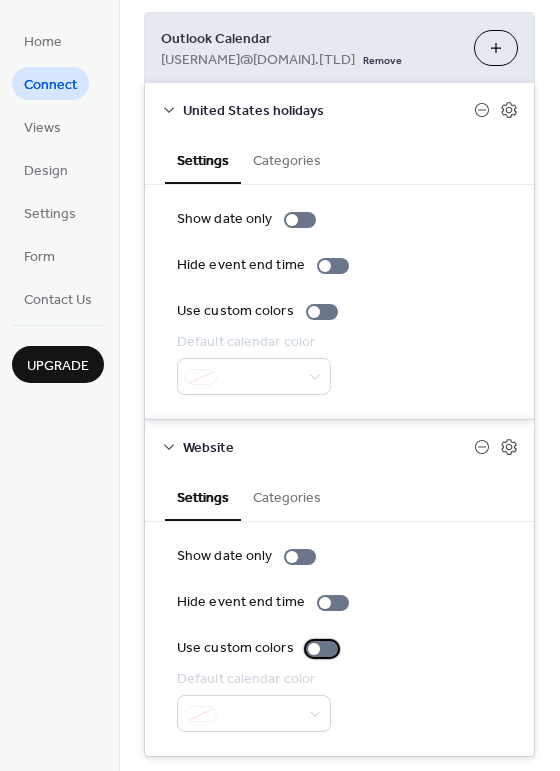 click at bounding box center (322, 649) 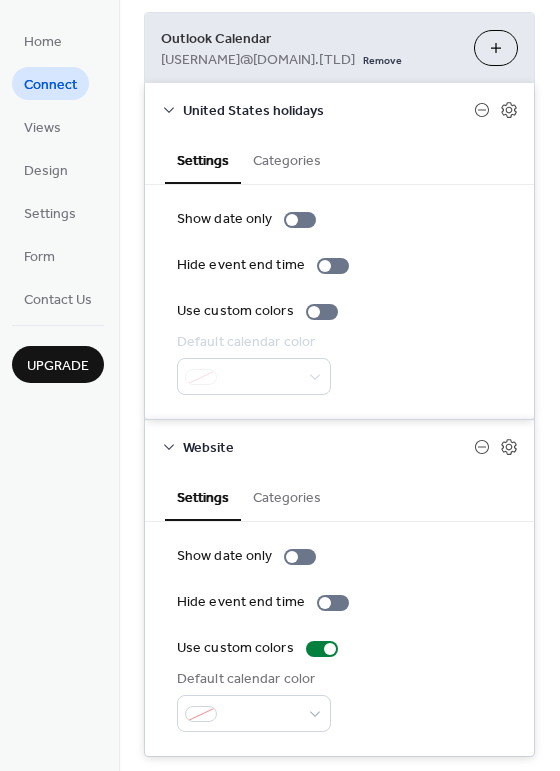 click on "Categories" at bounding box center (287, 496) 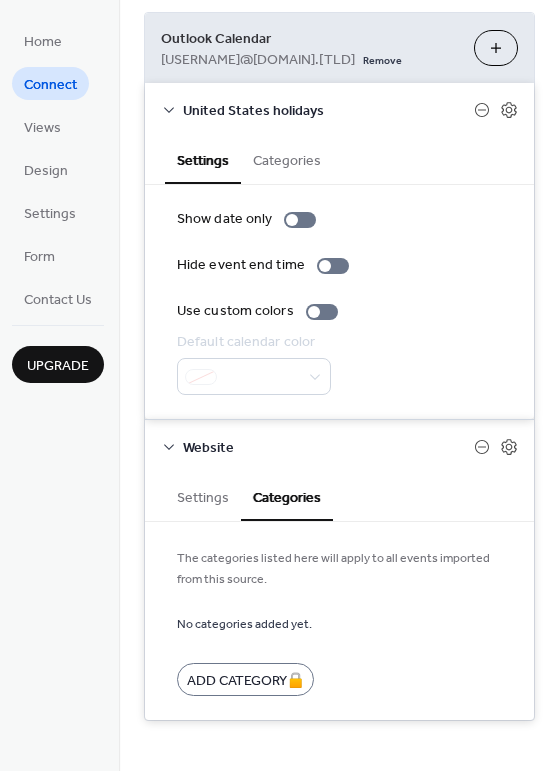 click on "Settings" at bounding box center [203, 496] 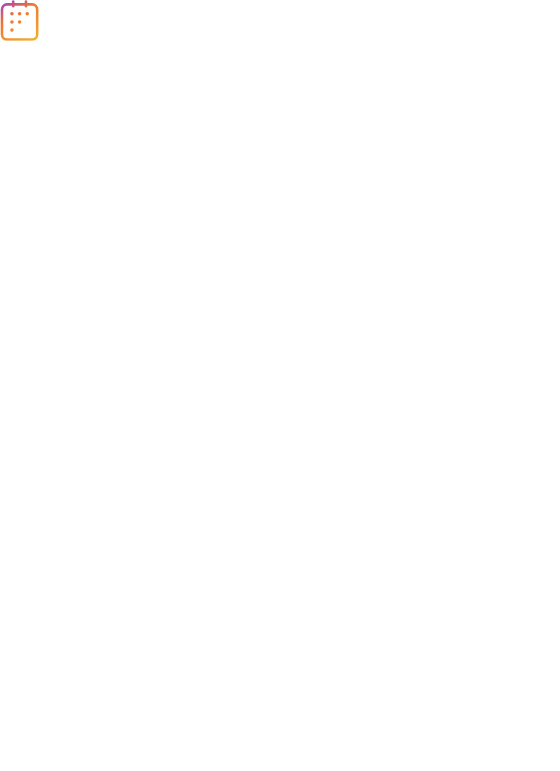 scroll, scrollTop: 0, scrollLeft: 0, axis: both 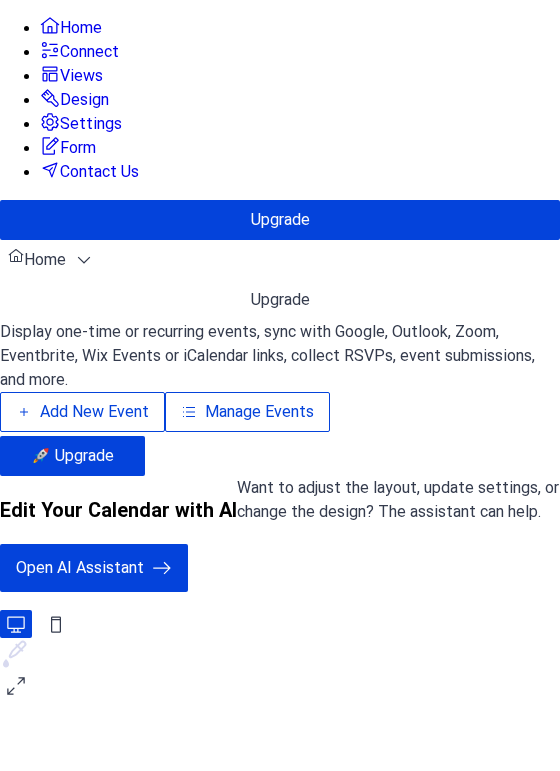 click on "Connect" at bounding box center (89, 52) 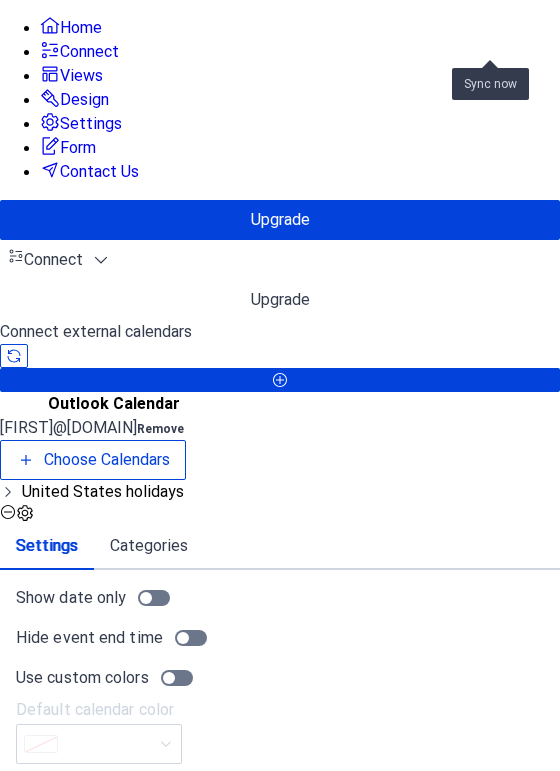 click at bounding box center (14, 356) 